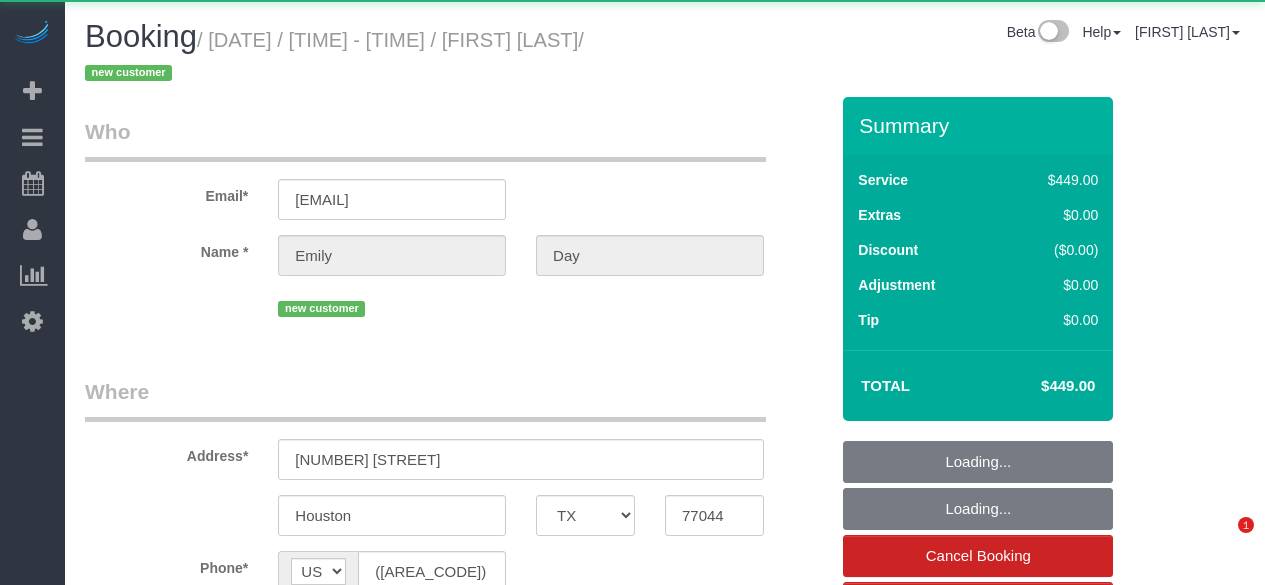 select on "TX" 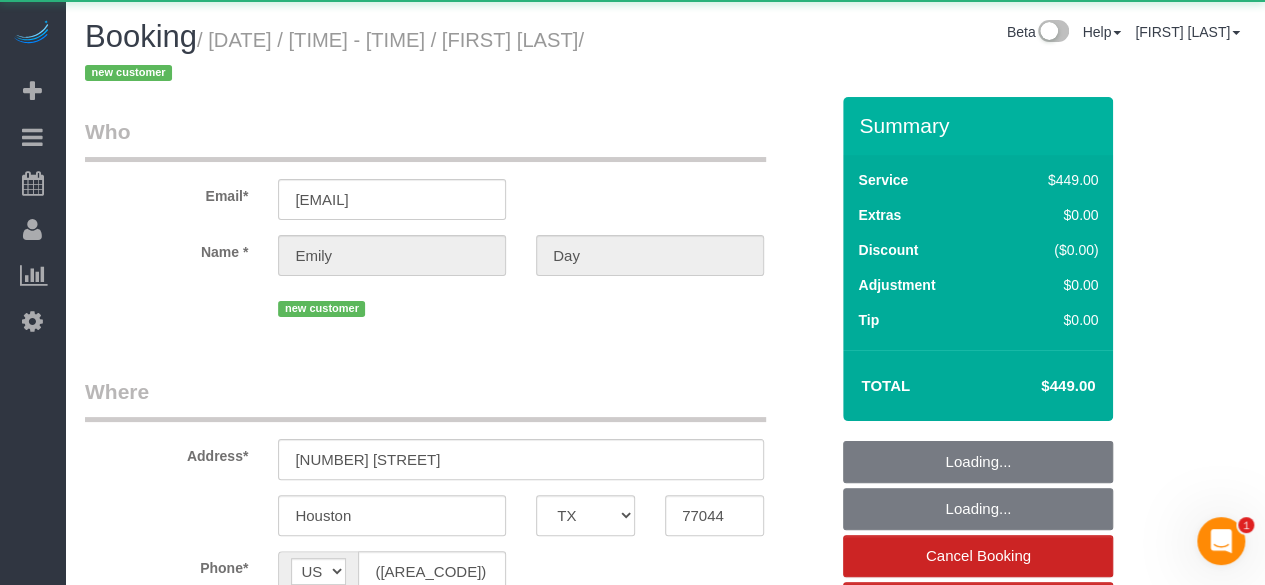 scroll, scrollTop: 0, scrollLeft: 0, axis: both 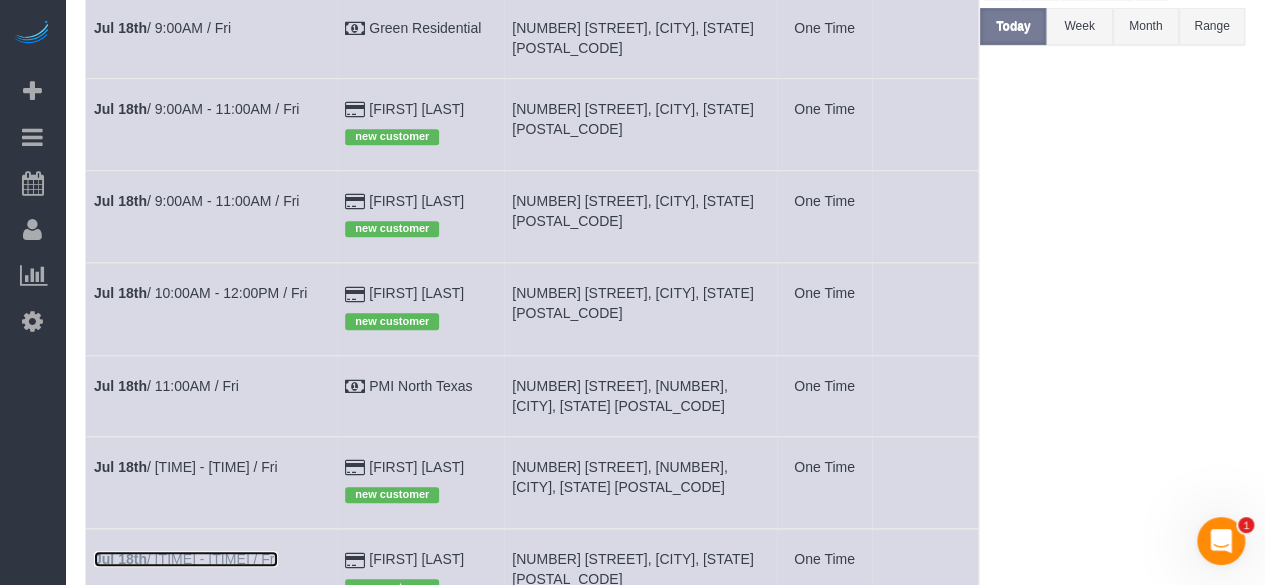 click on "Jul [DAY]th
/ [TIME] - [TIME] / Fri" at bounding box center [186, 559] 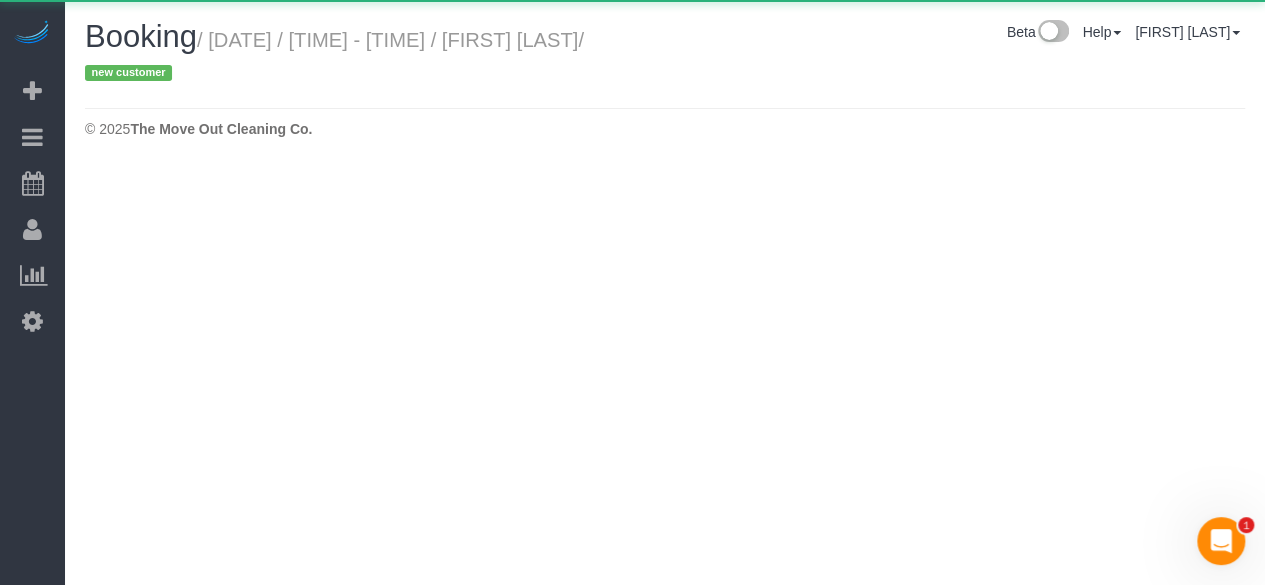 scroll, scrollTop: 0, scrollLeft: 0, axis: both 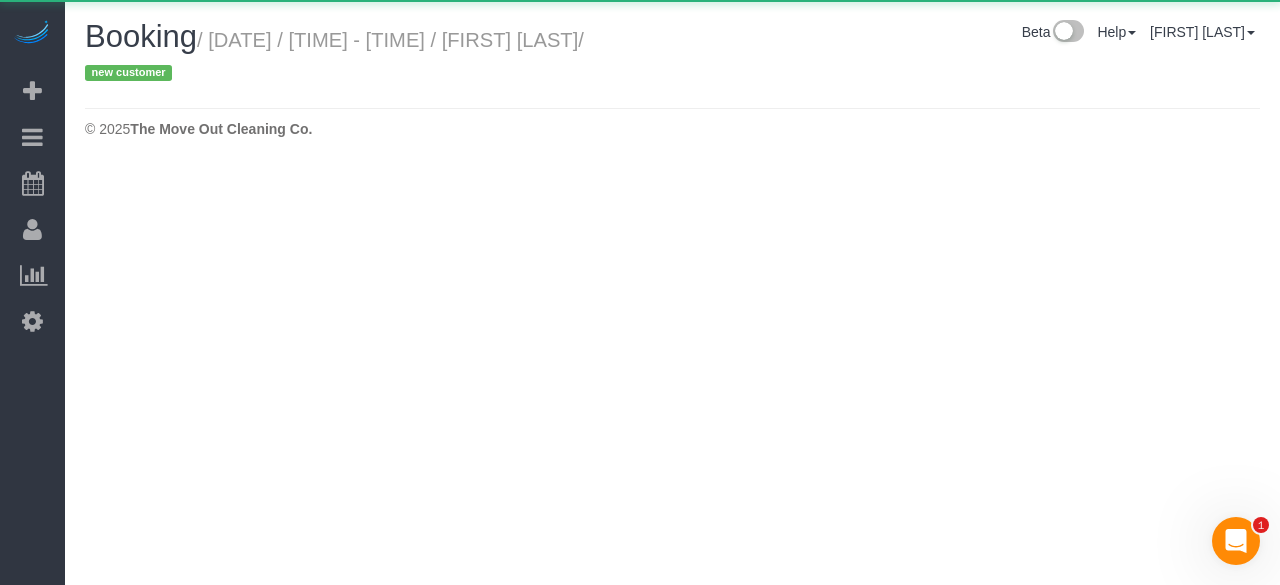 select on "TX" 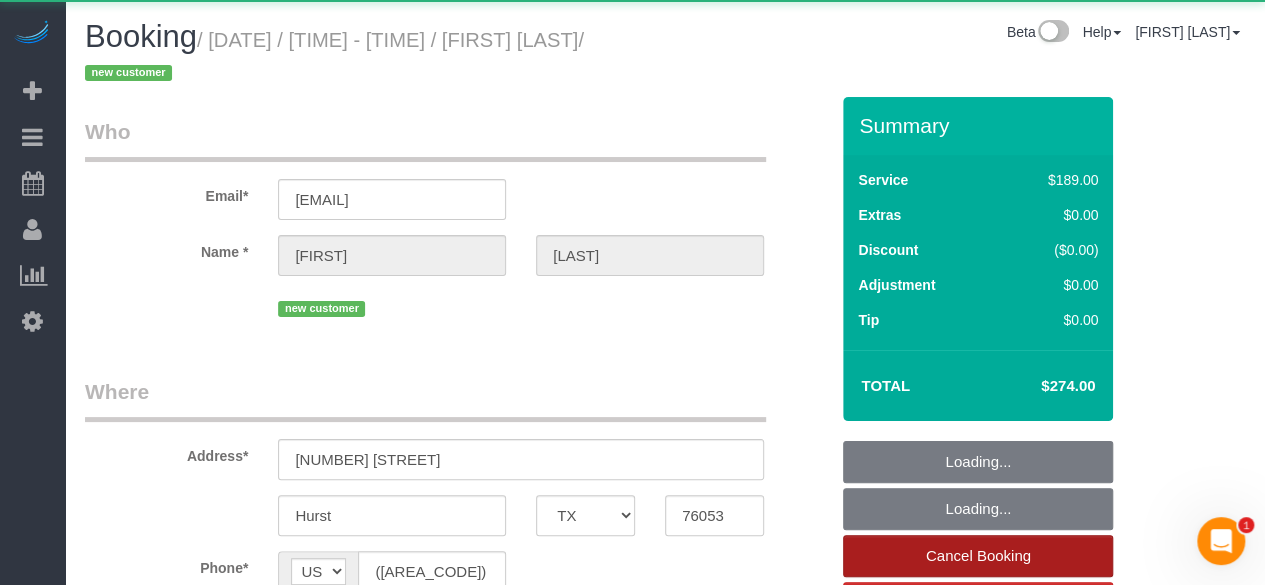select on "[NUMBER] [STREET], [CITY], [STATE] [POSTAL_CODE]" 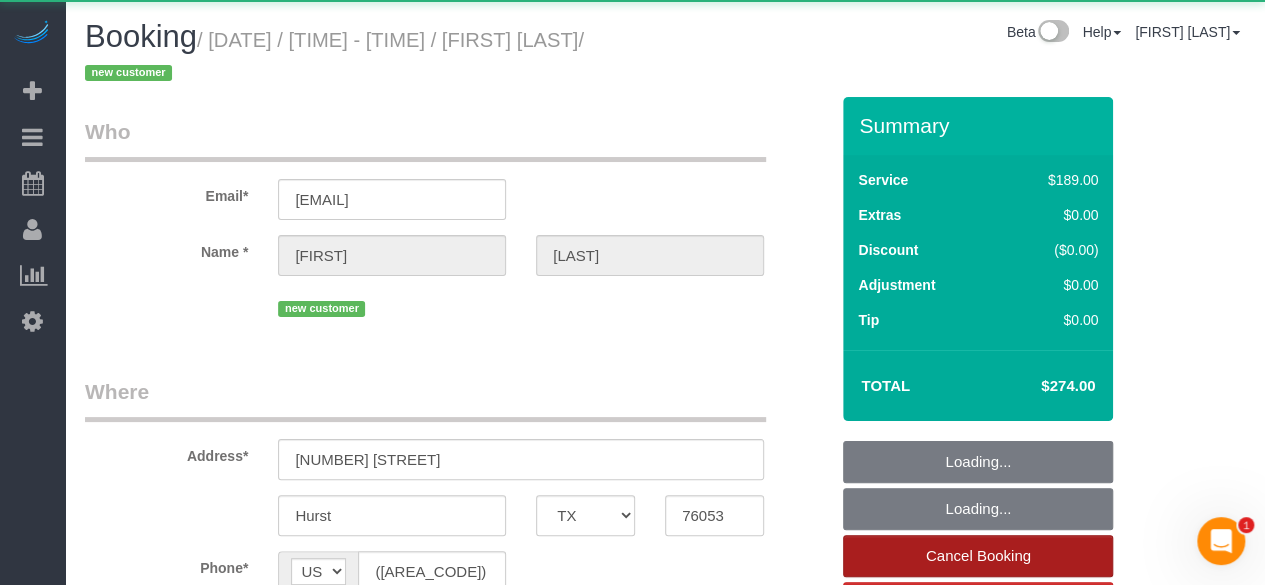 select on "string:fspay-17884490-15f0-4f59-92fe-2f3b4ebf9e06" 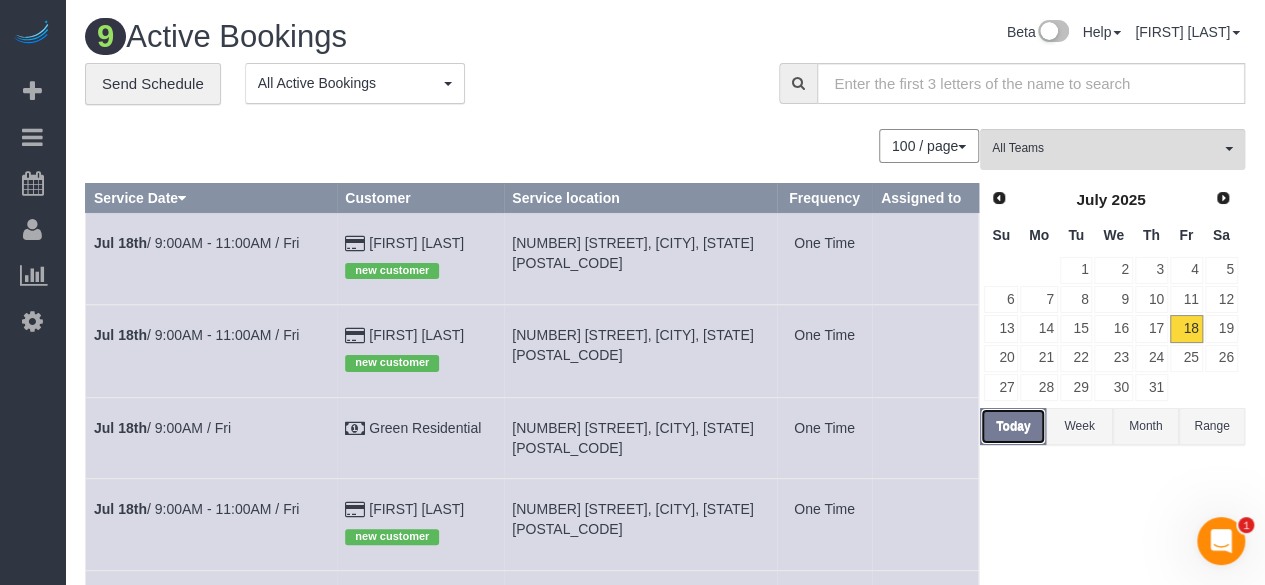 click on "Today" at bounding box center (1013, 426) 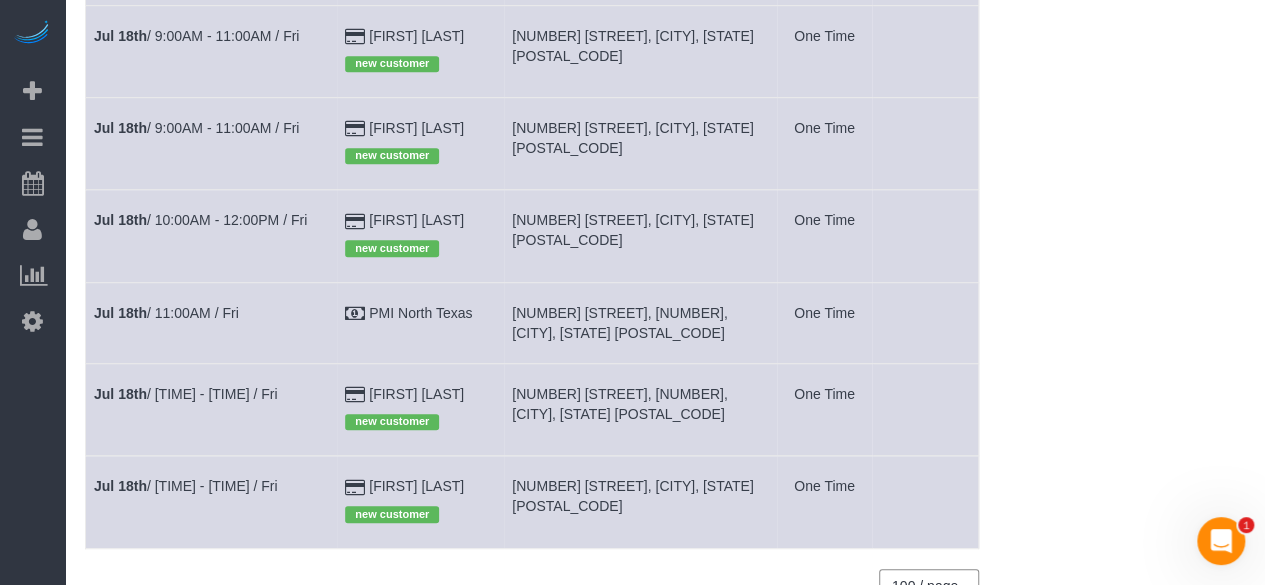 scroll, scrollTop: 500, scrollLeft: 0, axis: vertical 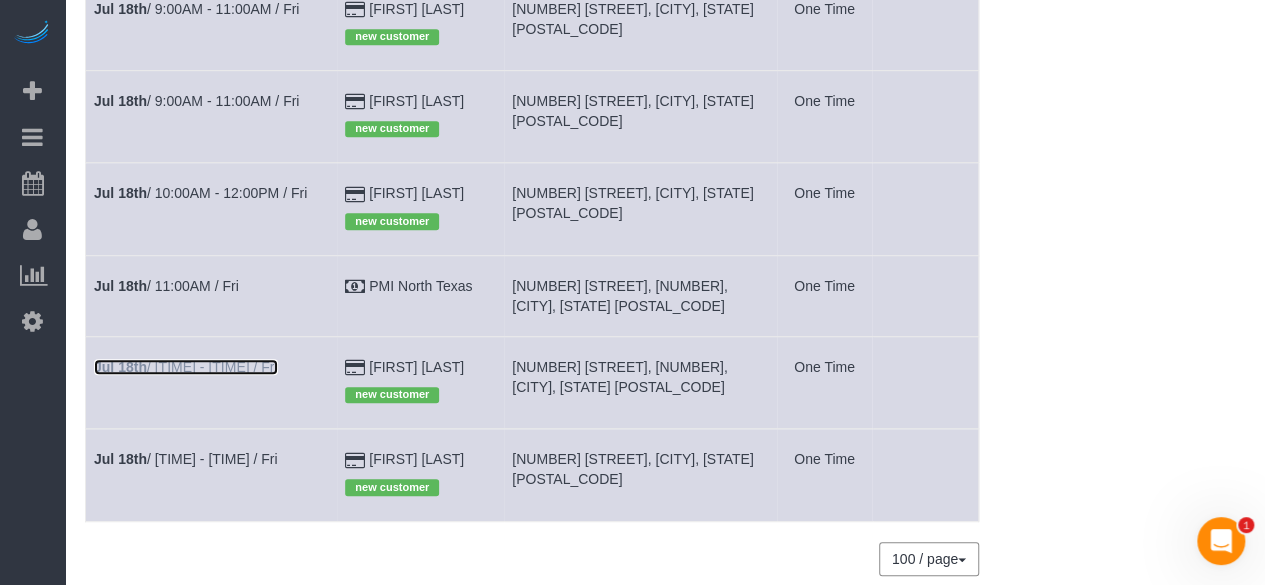 click on "Jul [DAY]th
/ [TIME] - [TIME] / Fri" at bounding box center [186, 367] 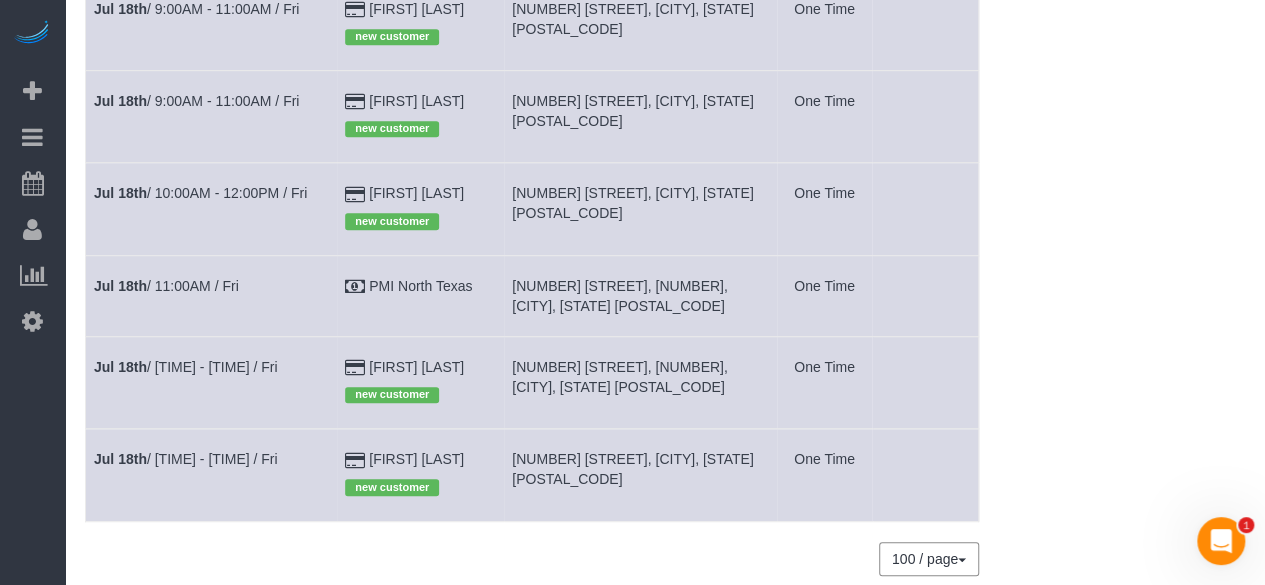scroll, scrollTop: 0, scrollLeft: 0, axis: both 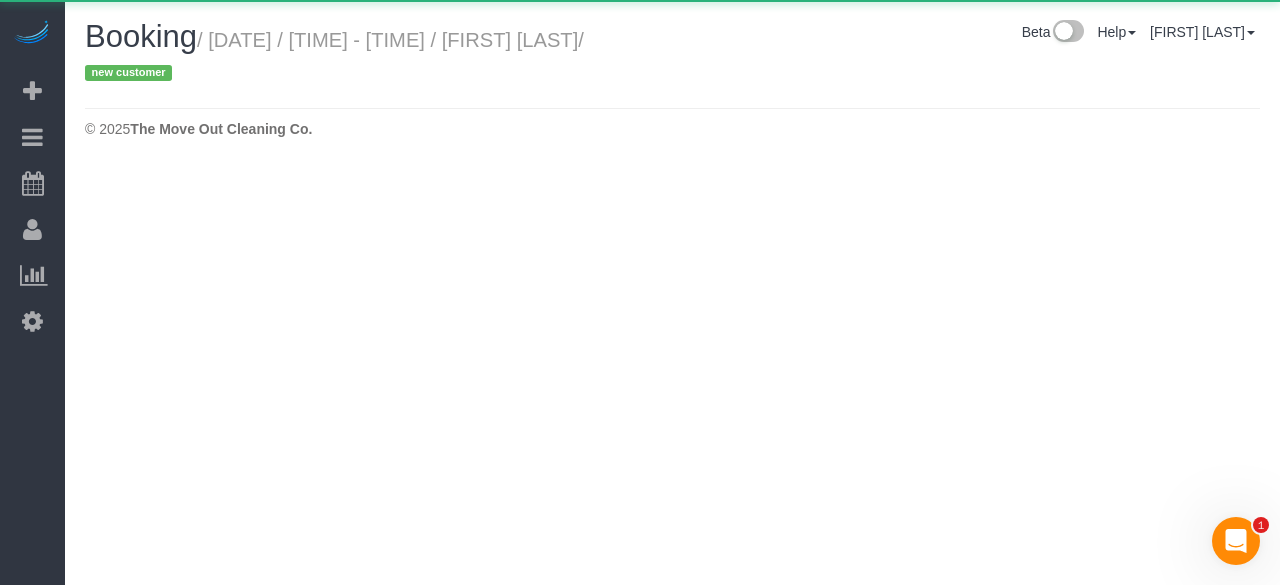select on "TX" 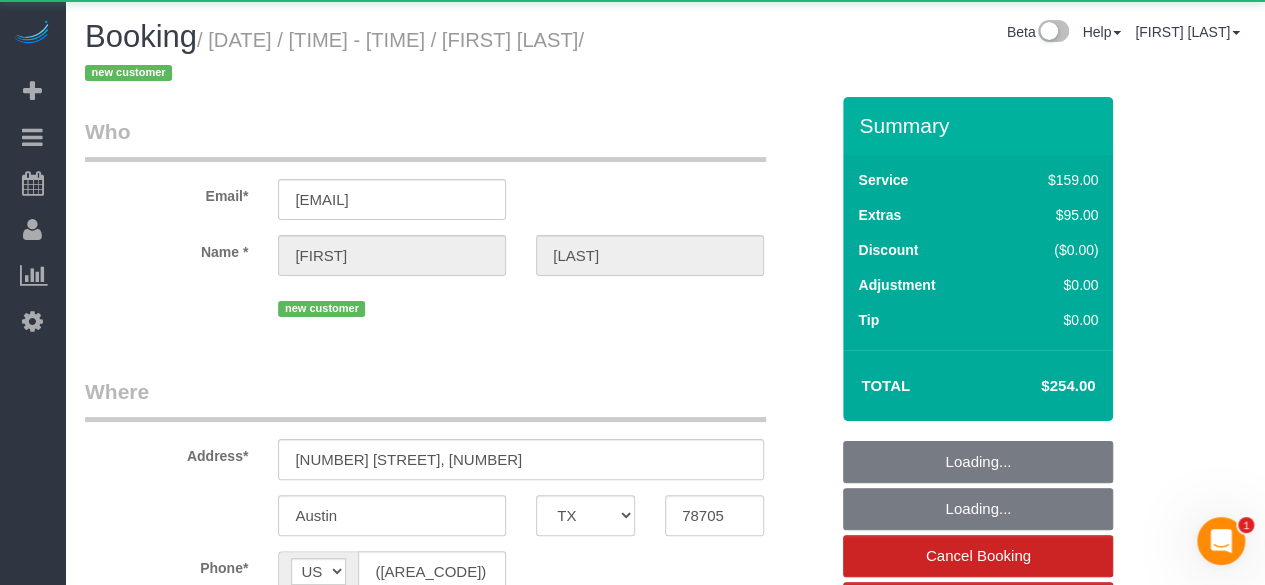select on "string:fspay-2037fbb0-c123-4f83-a4dc-d622ca6ed817" 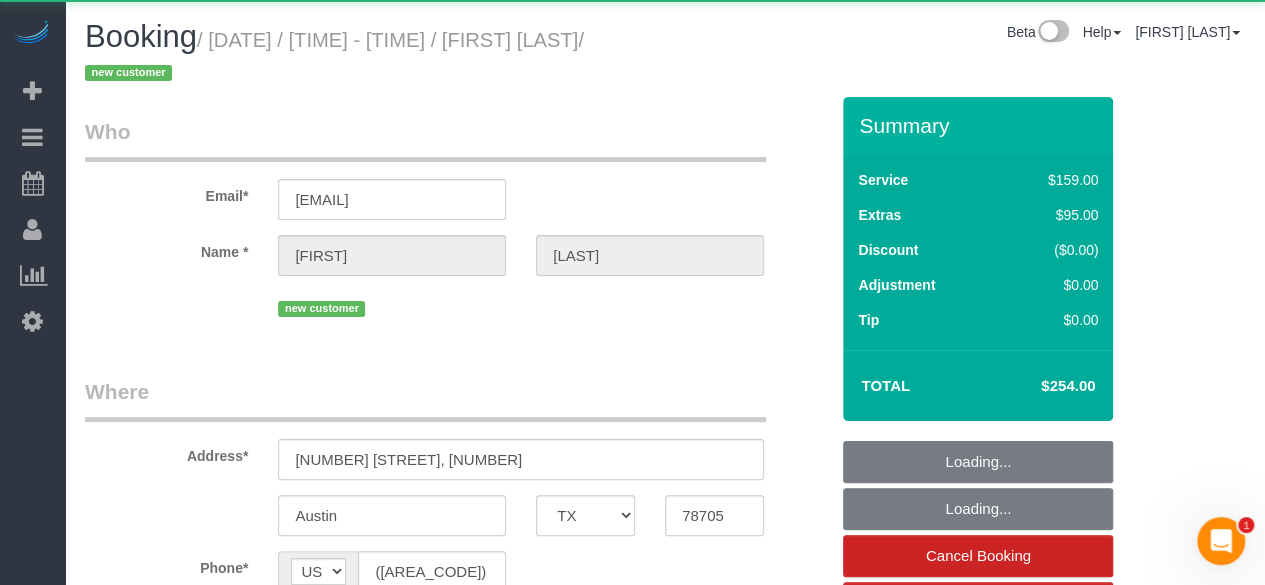 select on "object:3044" 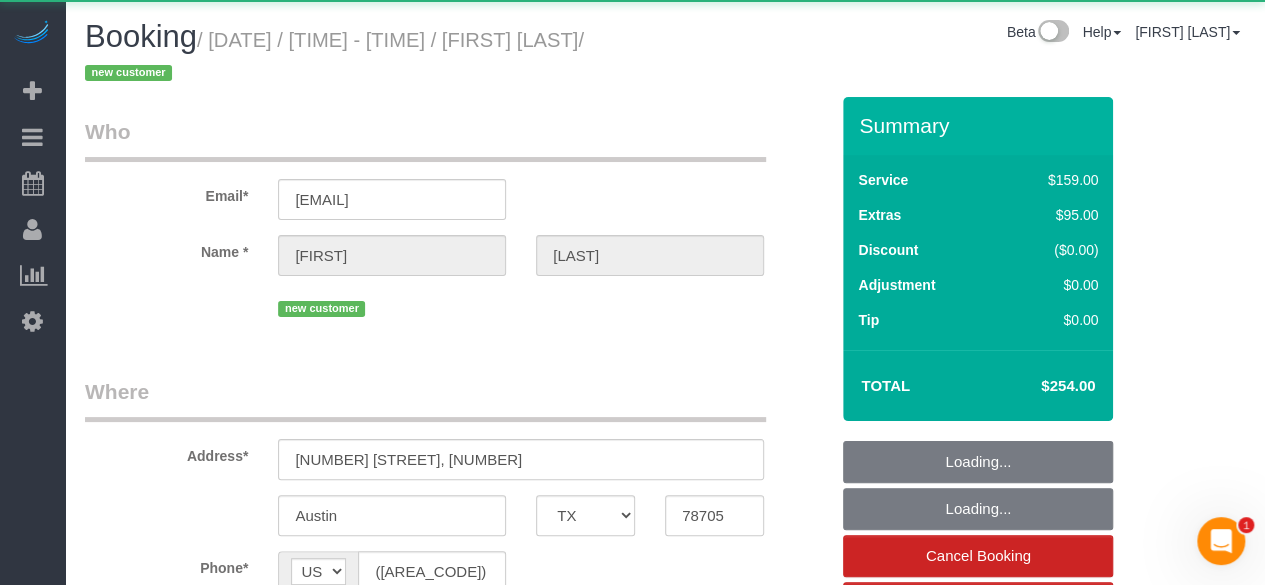 select on "3" 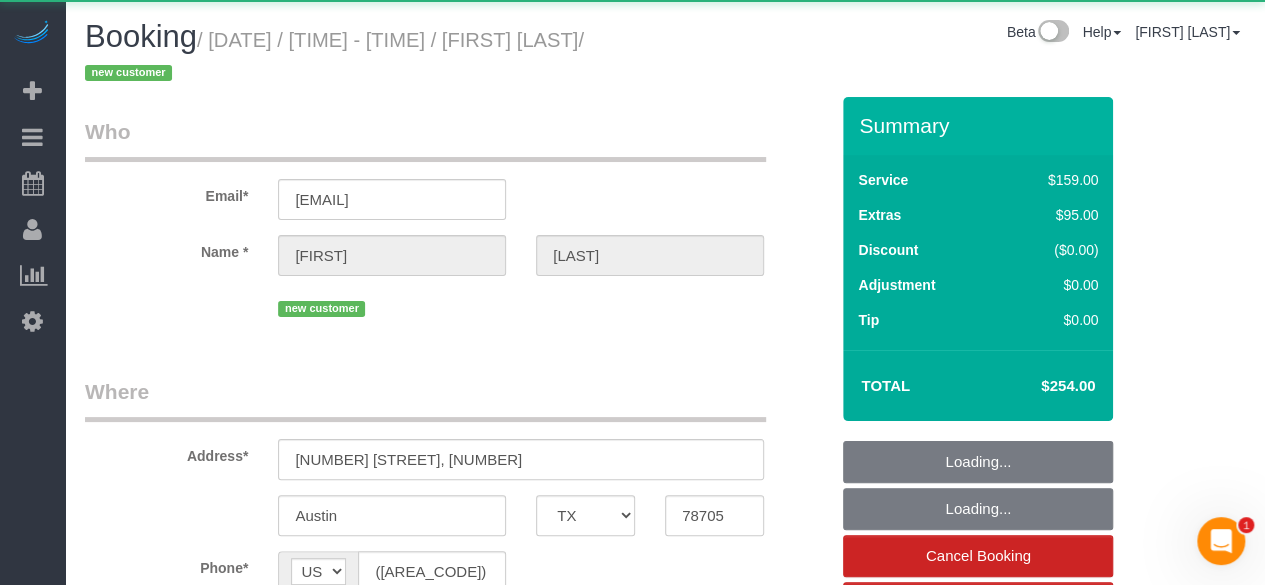 select on "spot41" 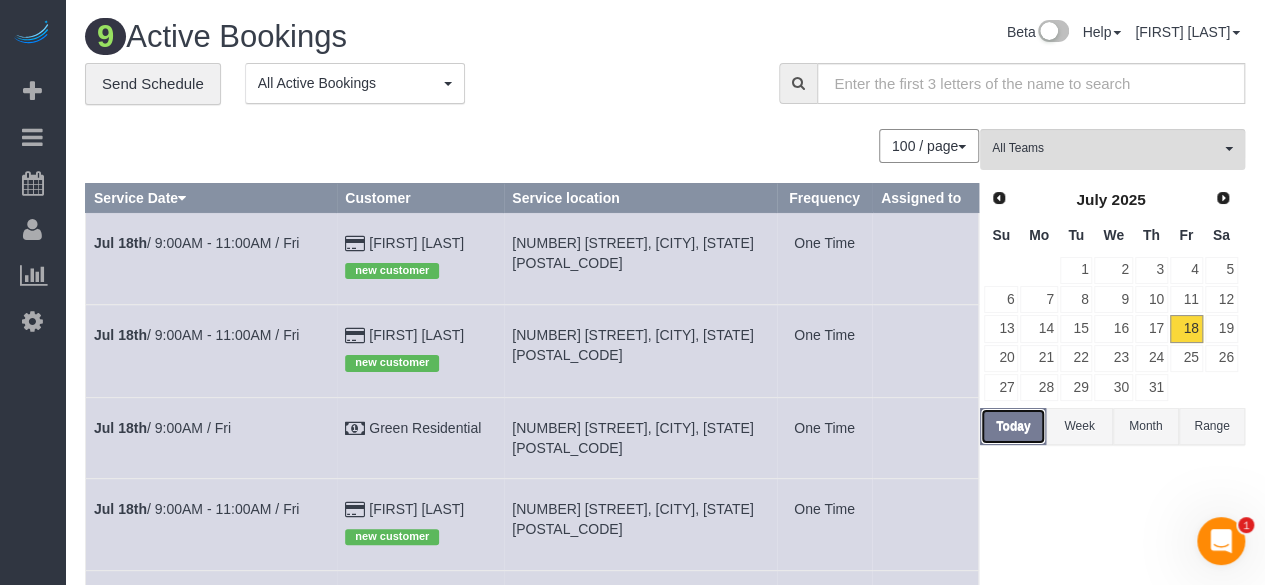 click on "Today" at bounding box center [1013, 426] 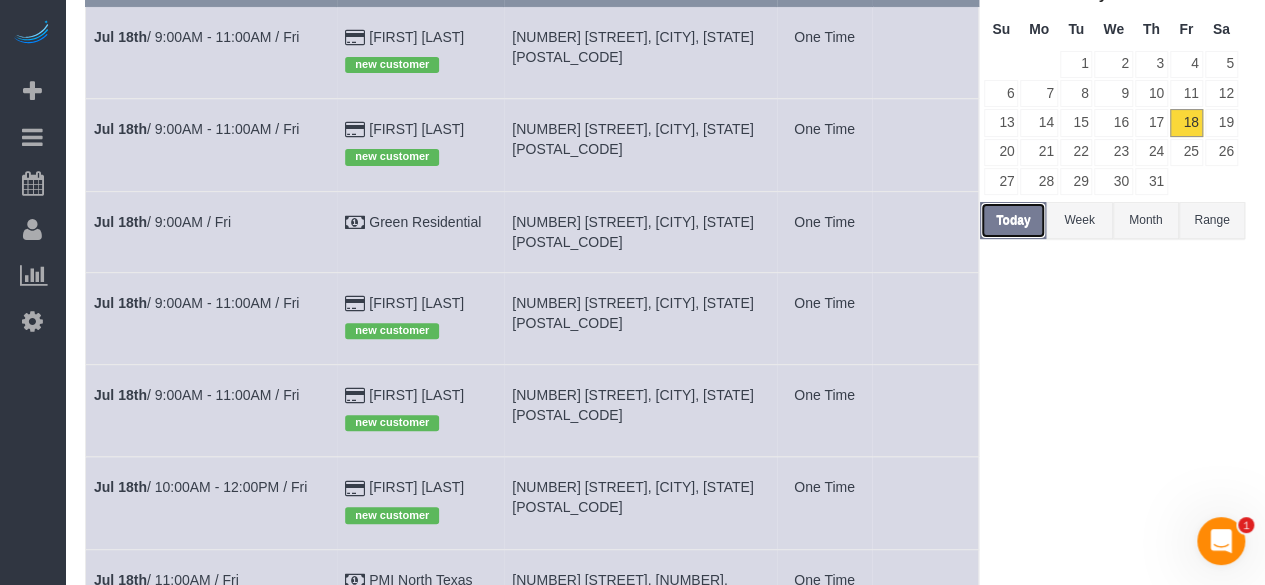 scroll, scrollTop: 300, scrollLeft: 0, axis: vertical 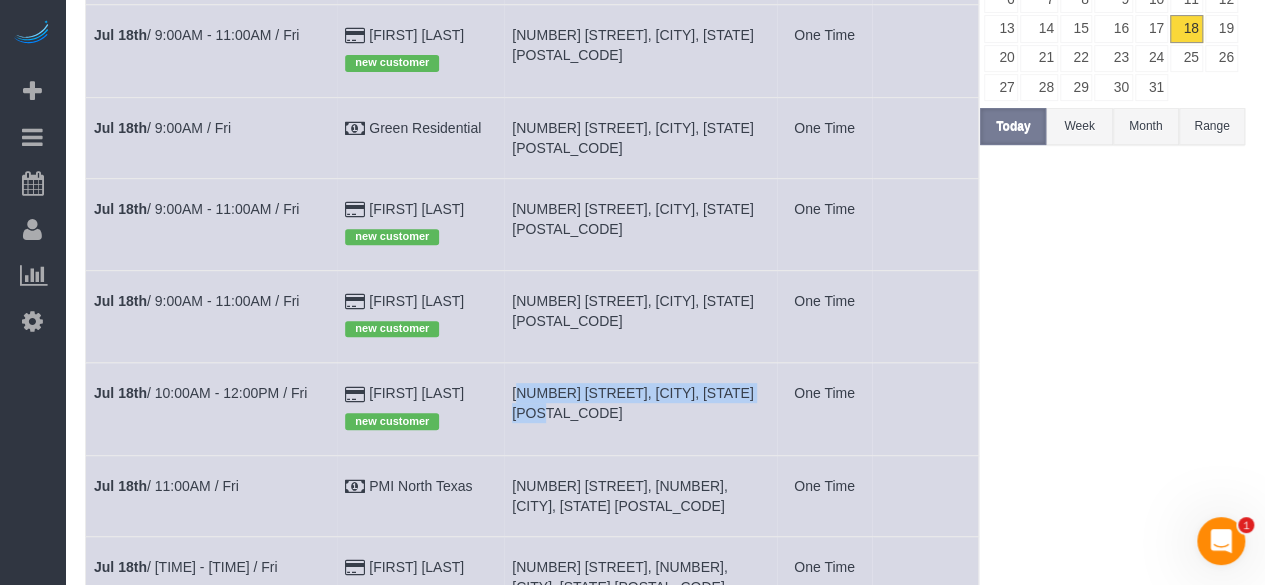 drag, startPoint x: 513, startPoint y: 391, endPoint x: 764, endPoint y: 388, distance: 251.01793 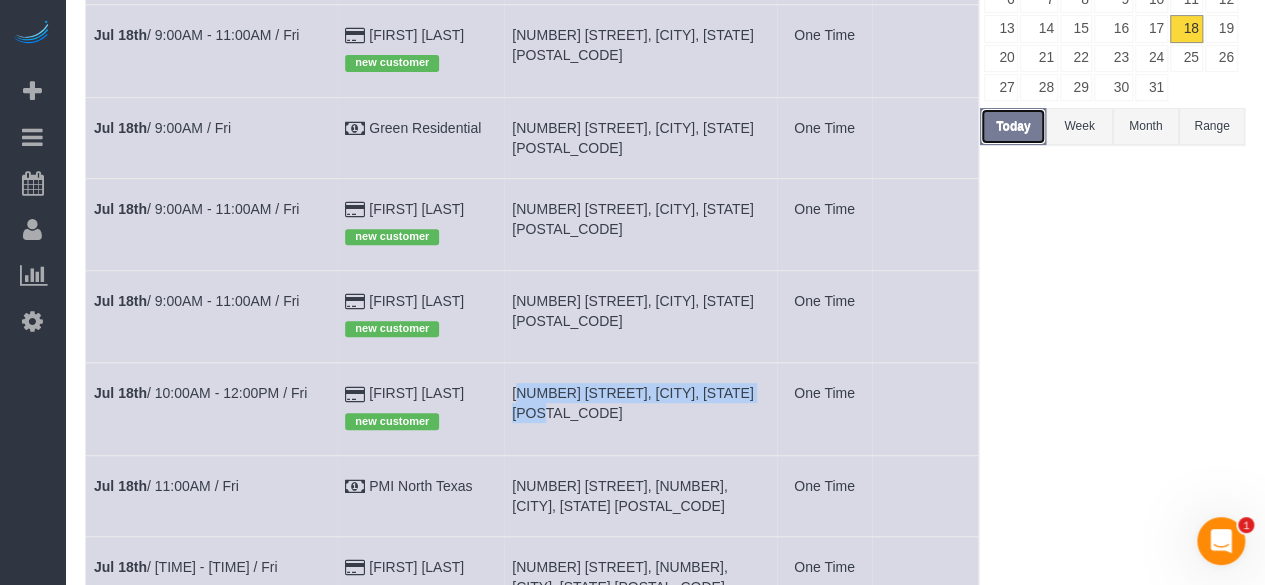 click on "Today" at bounding box center [1013, 126] 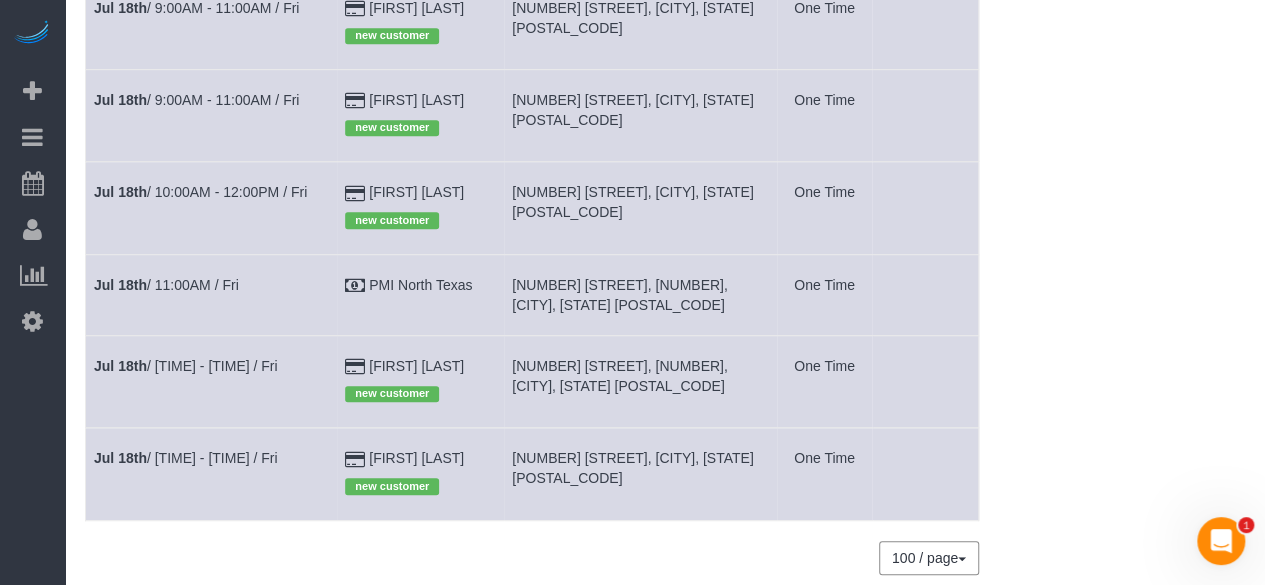 scroll, scrollTop: 458, scrollLeft: 0, axis: vertical 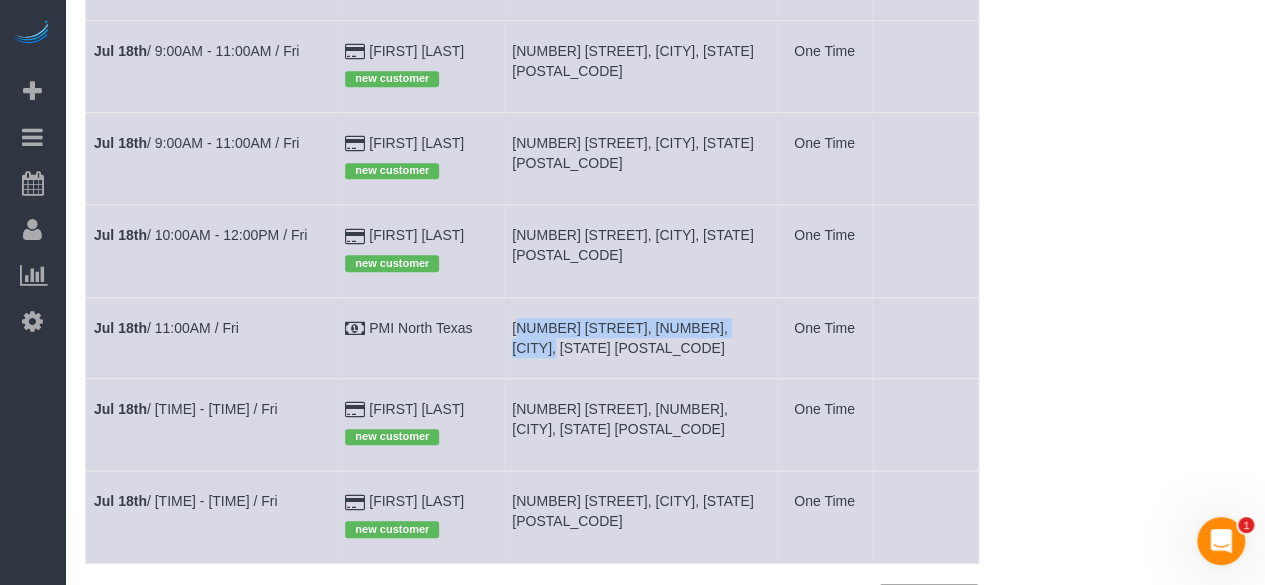 drag, startPoint x: 517, startPoint y: 325, endPoint x: 754, endPoint y: 335, distance: 237.21088 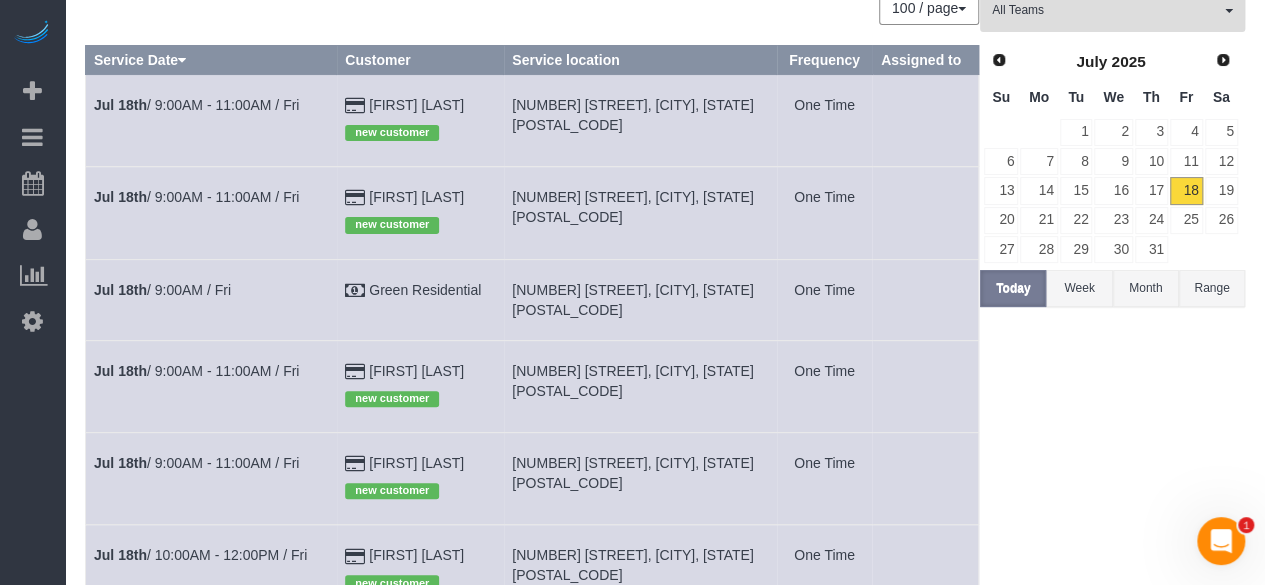 scroll, scrollTop: 0, scrollLeft: 0, axis: both 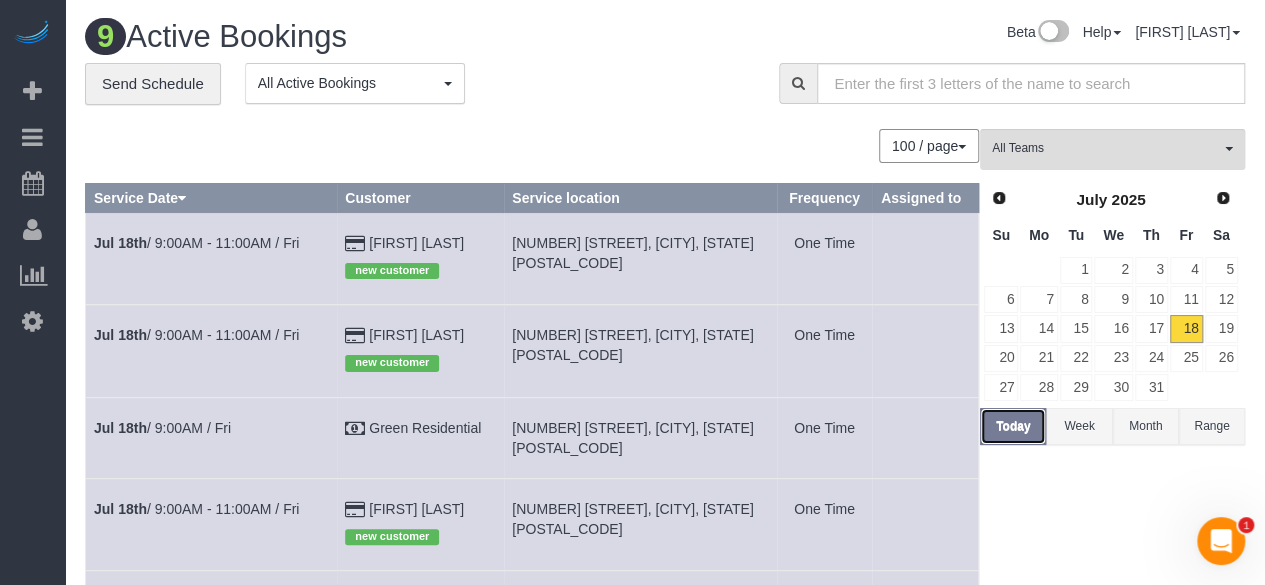 click on "Today" at bounding box center [1013, 426] 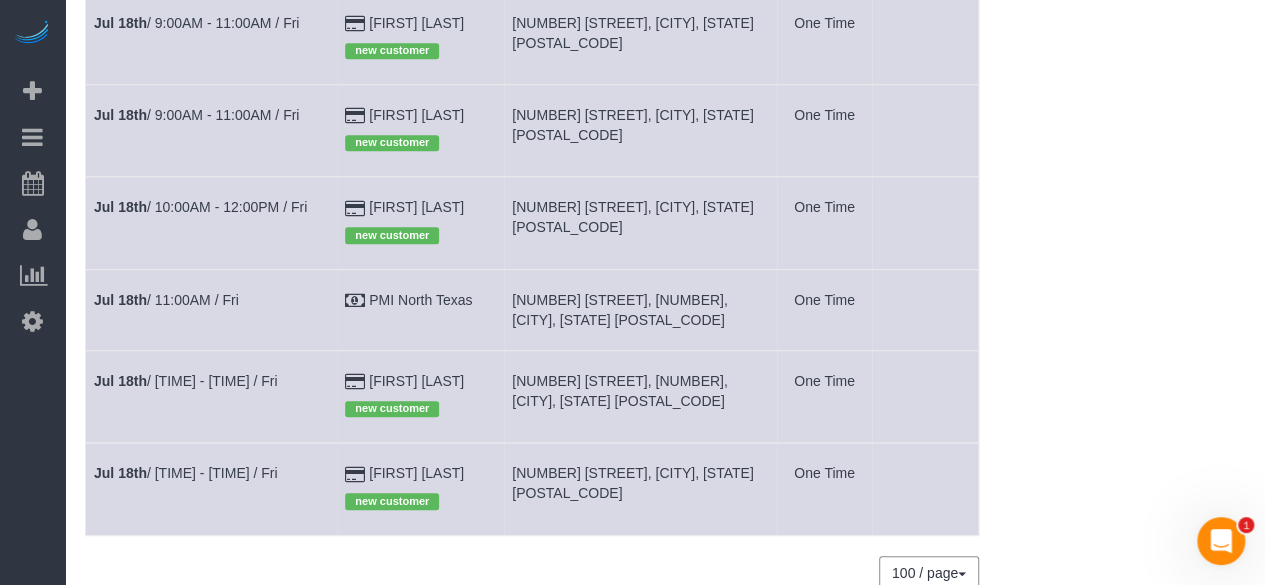 scroll, scrollTop: 500, scrollLeft: 0, axis: vertical 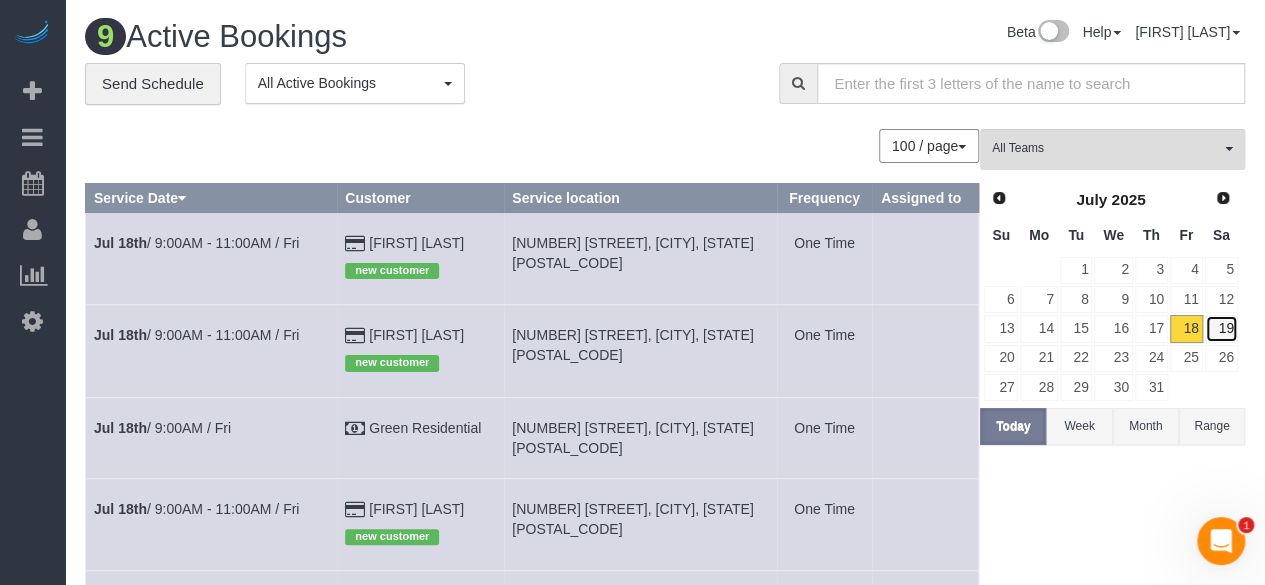 click on "19" at bounding box center [1221, 328] 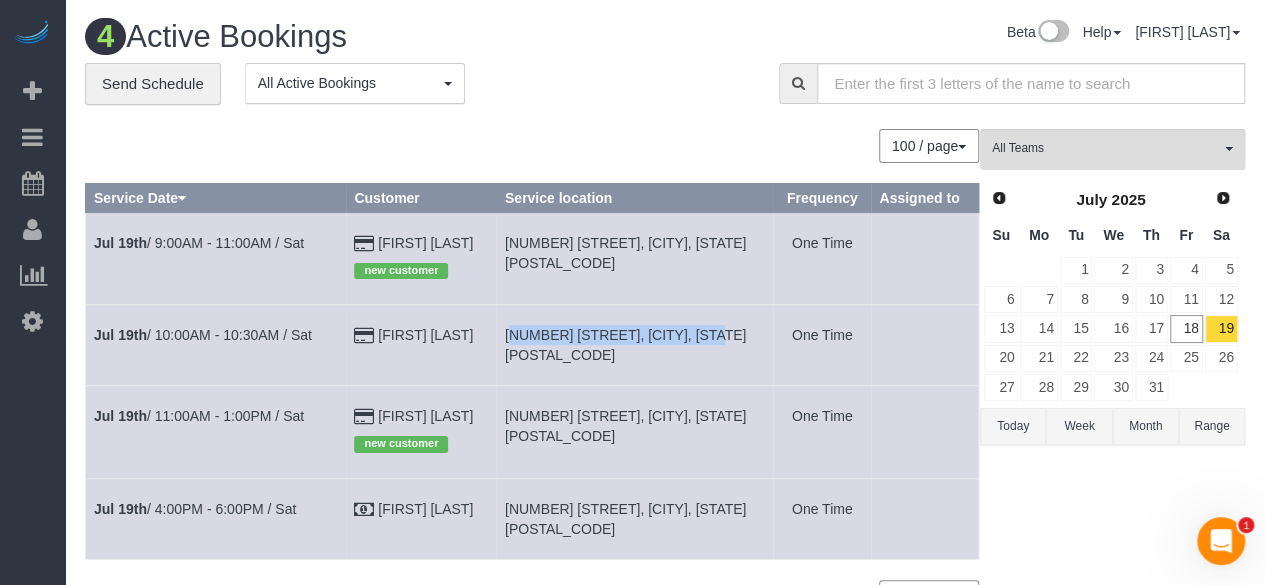 drag, startPoint x: 502, startPoint y: 332, endPoint x: 703, endPoint y: 336, distance: 201.0398 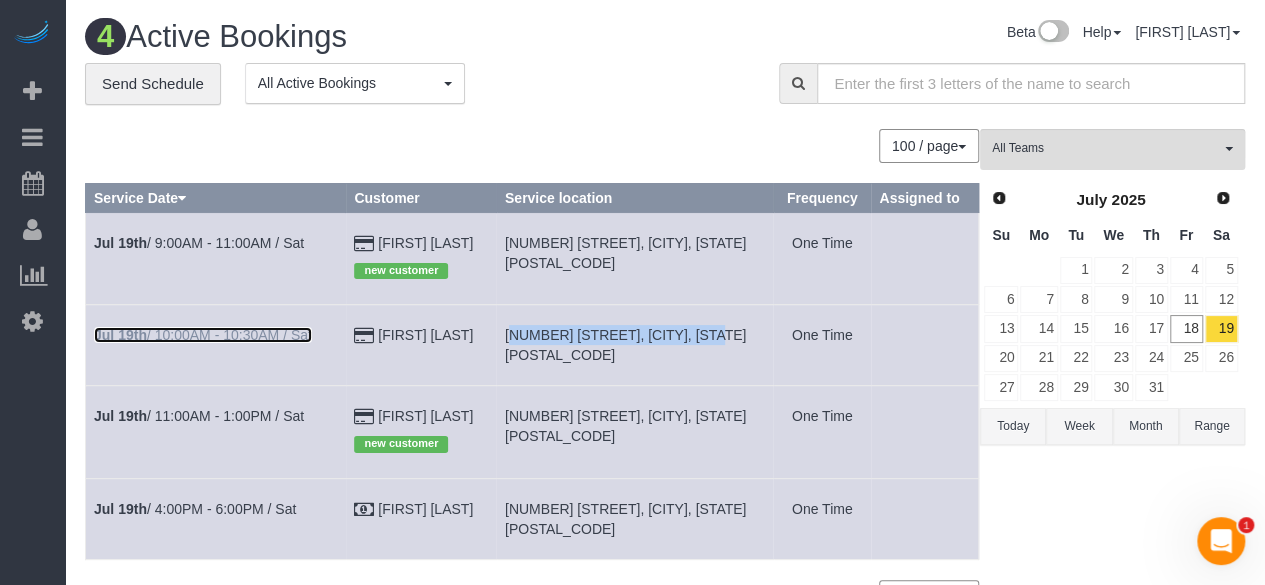 click on "Jul [DAY]th
/ [TIME] - [TIME] / Sat" at bounding box center (203, 335) 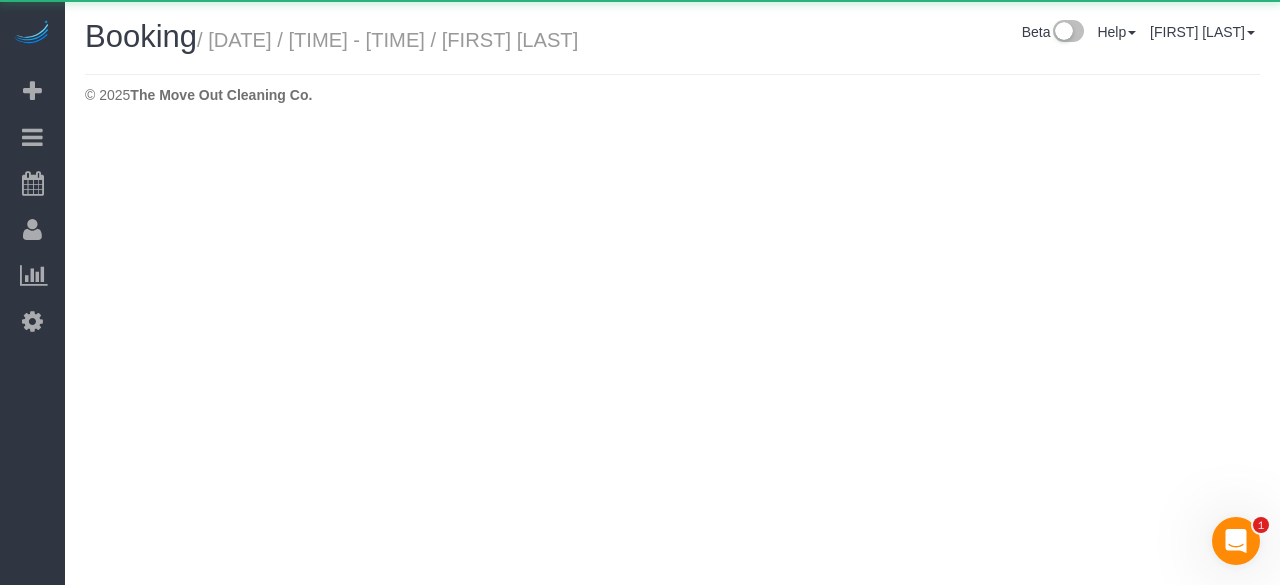 select on "TX" 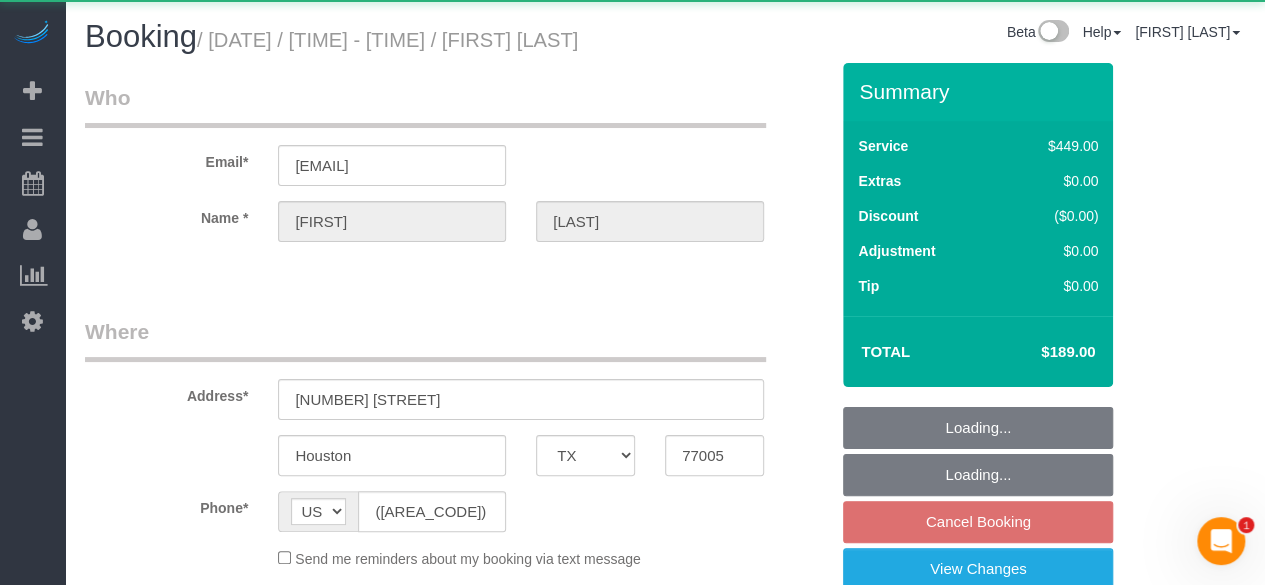 select on "object:3923" 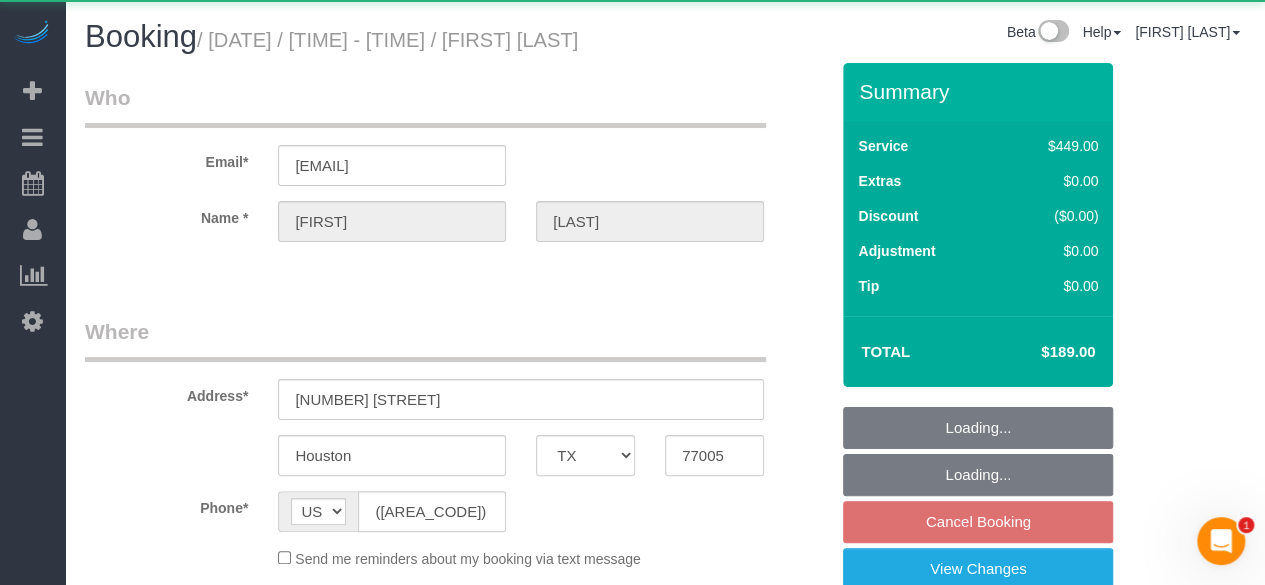 select on "string:fspay-c7670198-3450-45ca-855c-20401fd20f31" 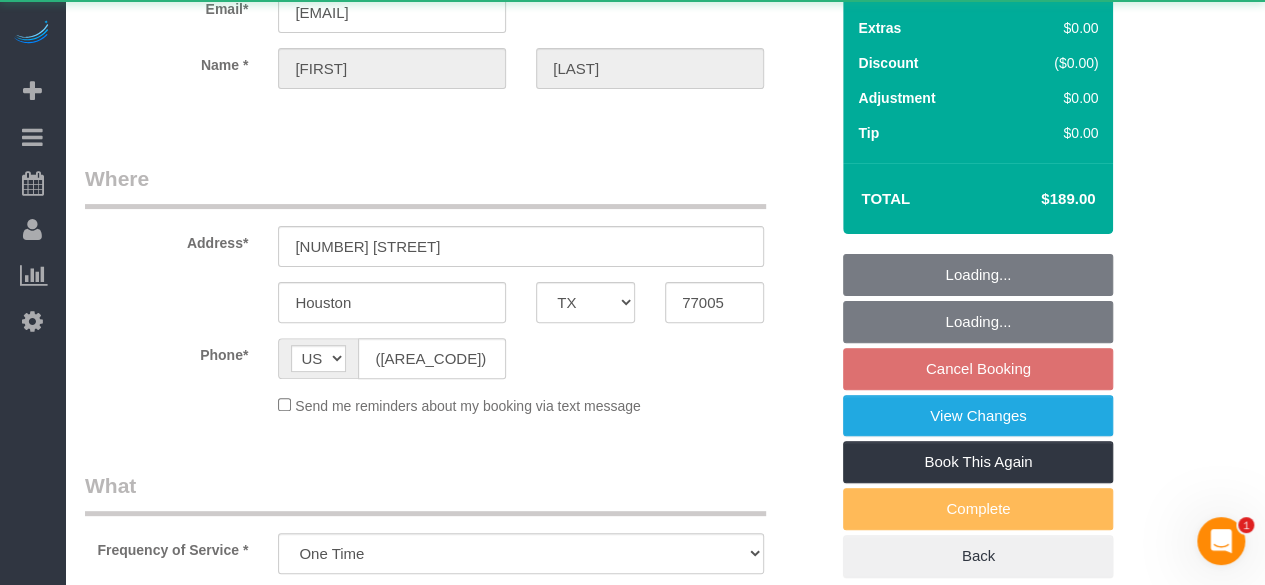 select on "object:4010" 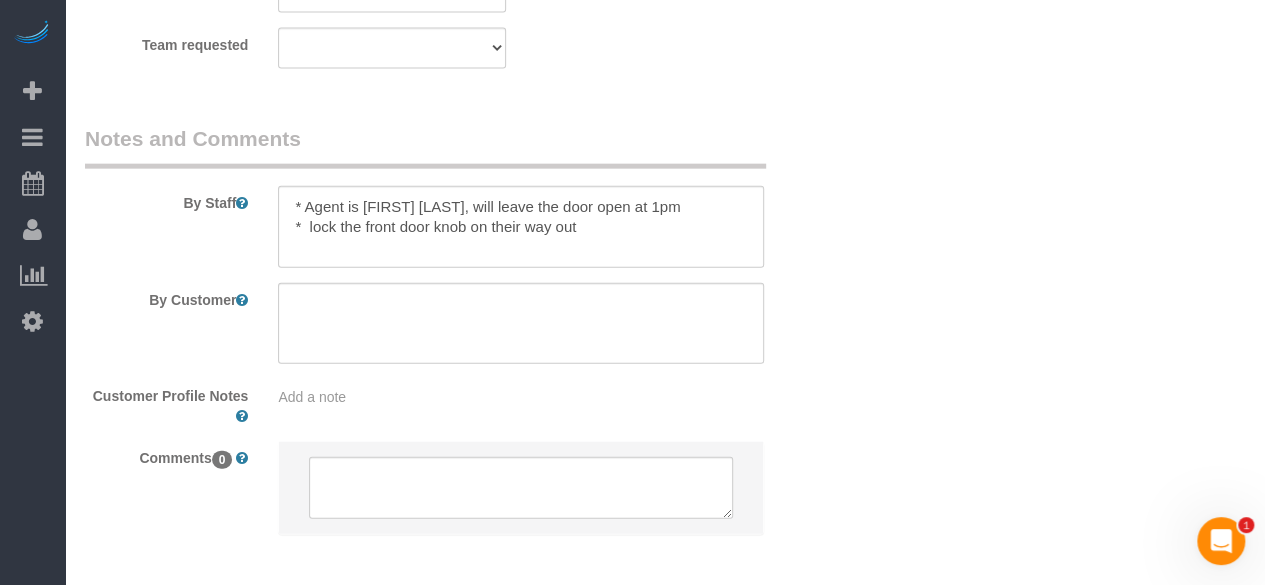 scroll, scrollTop: 2300, scrollLeft: 0, axis: vertical 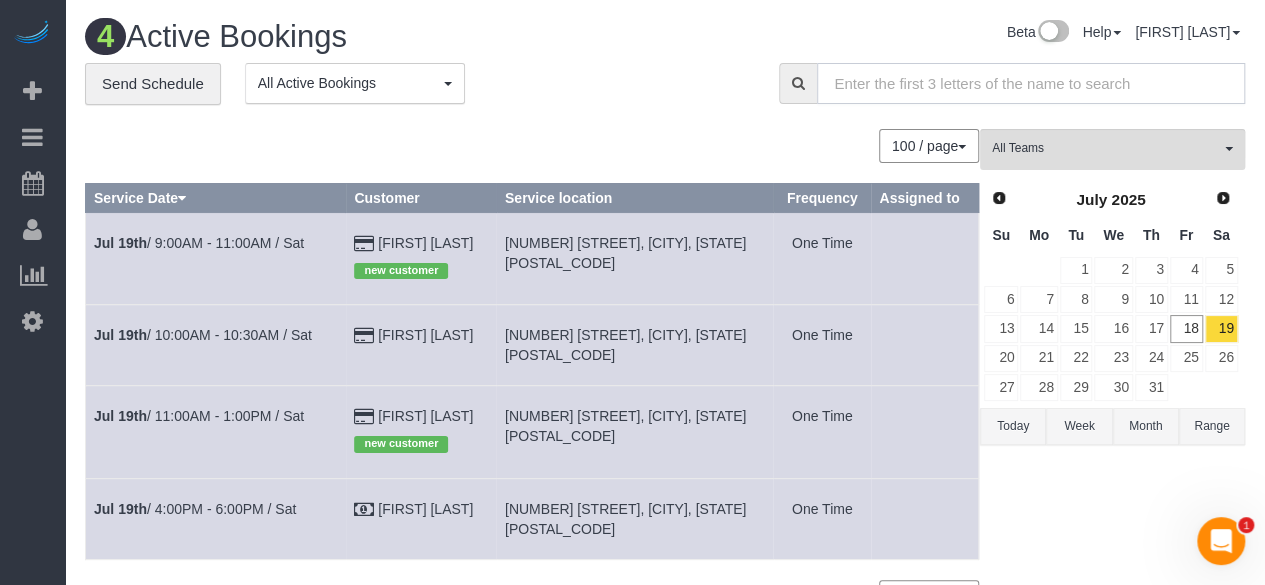 click at bounding box center (1031, 83) 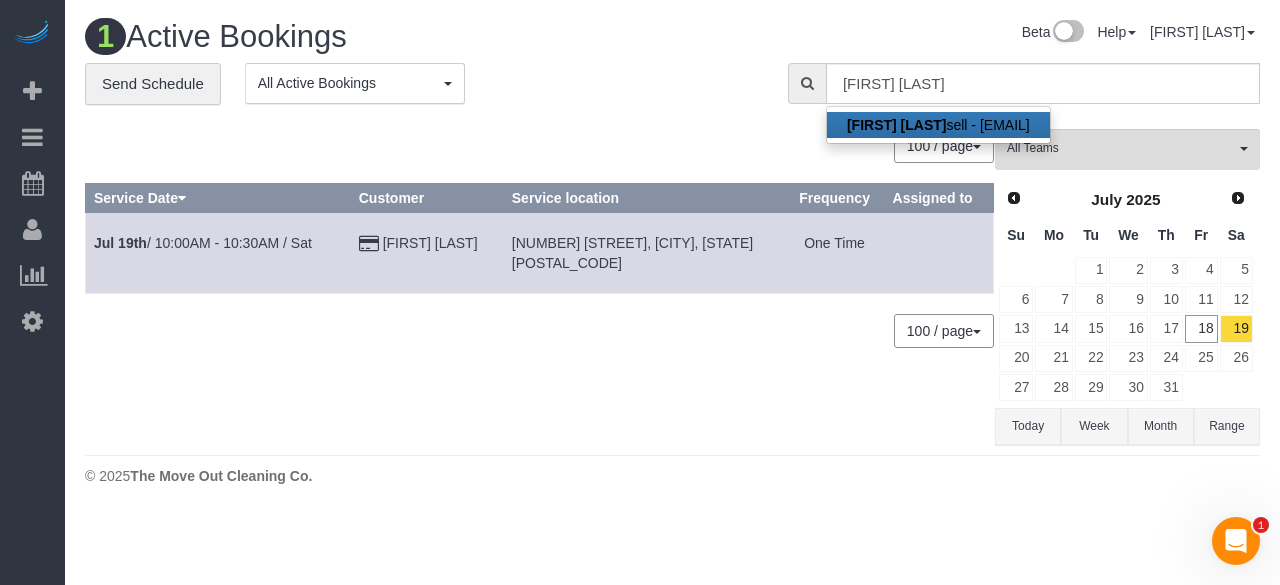 click on "[FIRST] [LAST] - [EMAIL]" at bounding box center (938, 125) 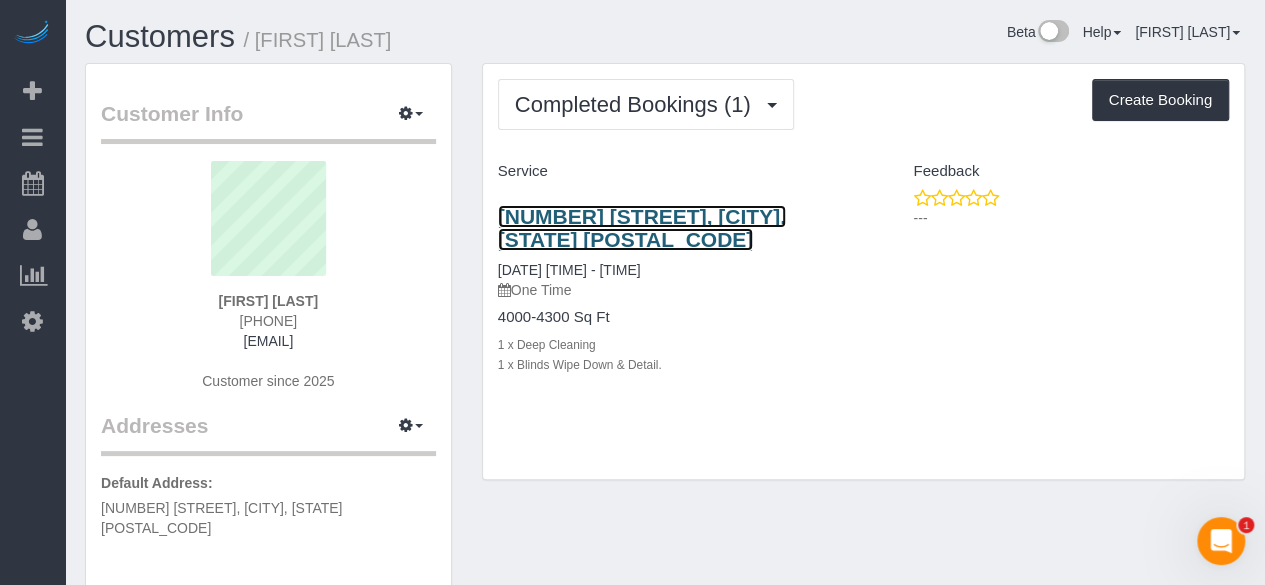 click on "[NUMBER] [STREET], [CITY], [STATE] [POSTAL_CODE]" at bounding box center (642, 228) 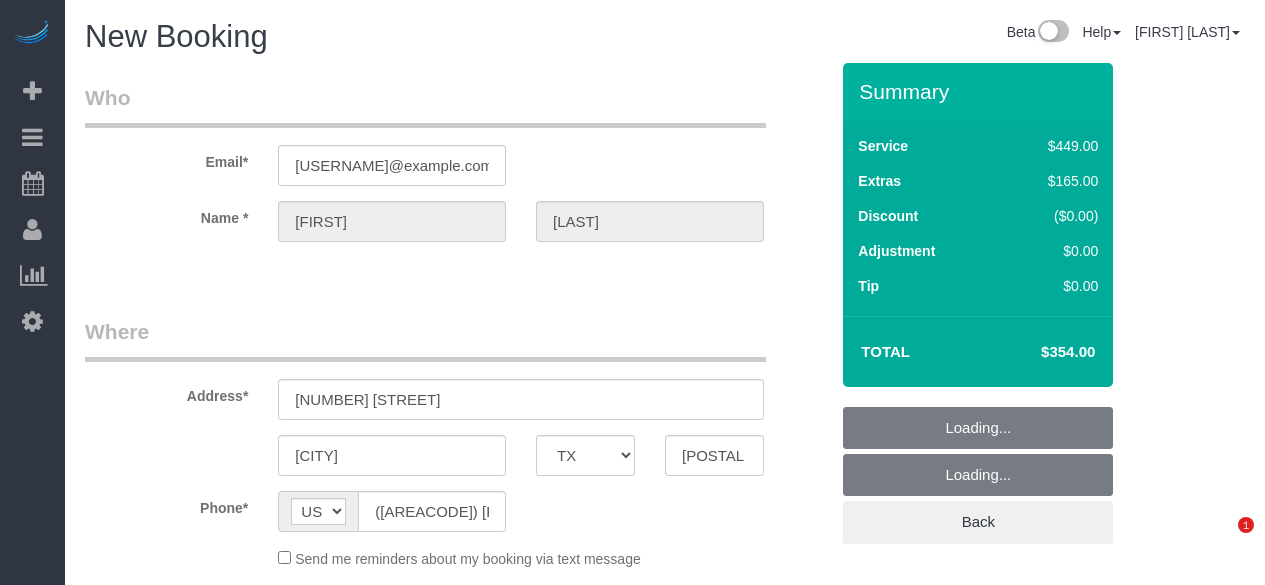 select on "TX" 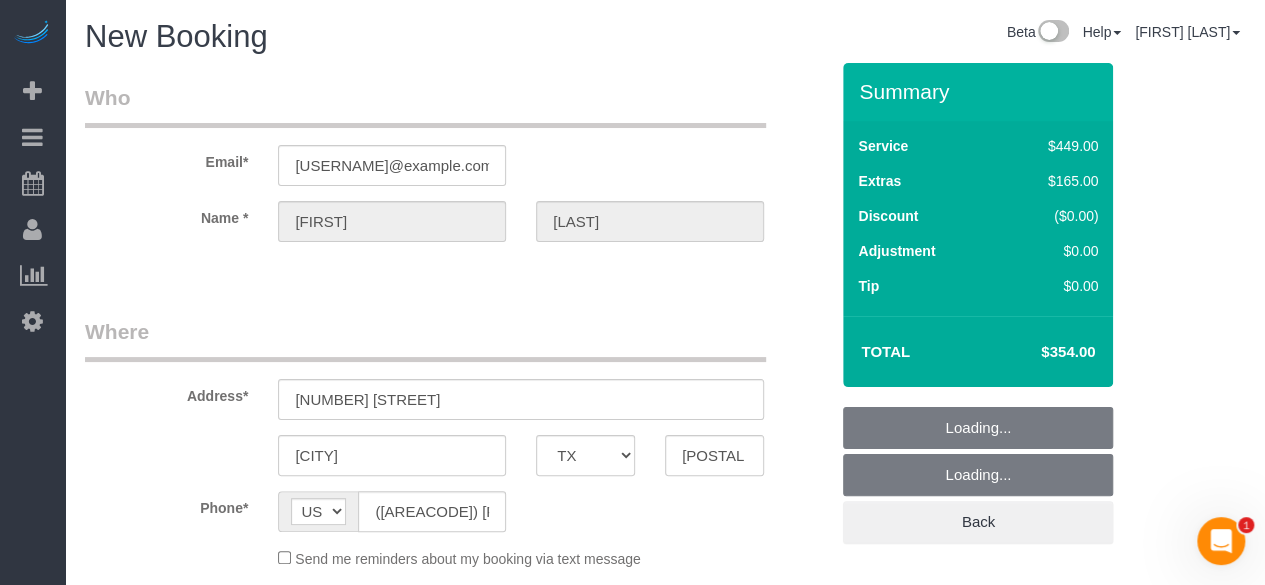 scroll, scrollTop: 0, scrollLeft: 0, axis: both 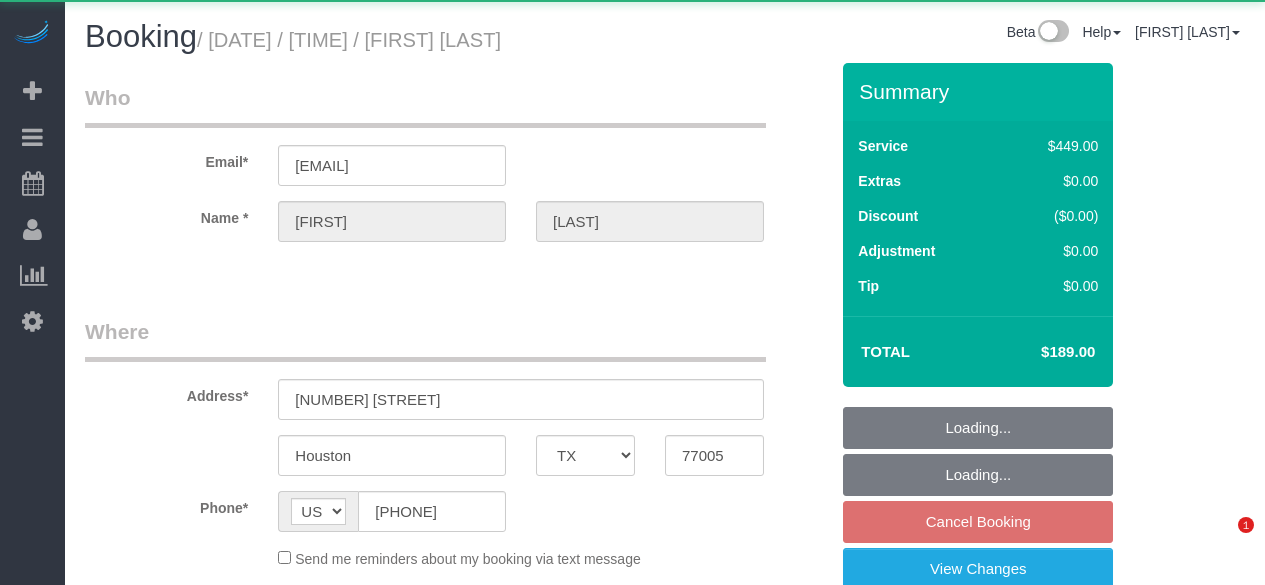 select on "TX" 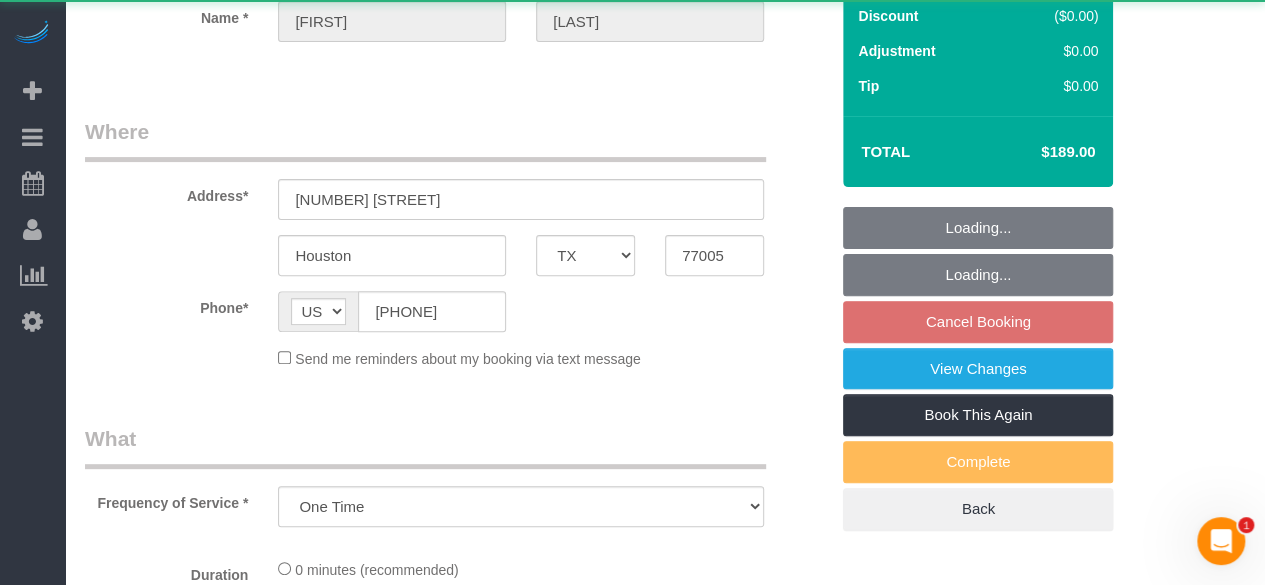 scroll, scrollTop: 0, scrollLeft: 0, axis: both 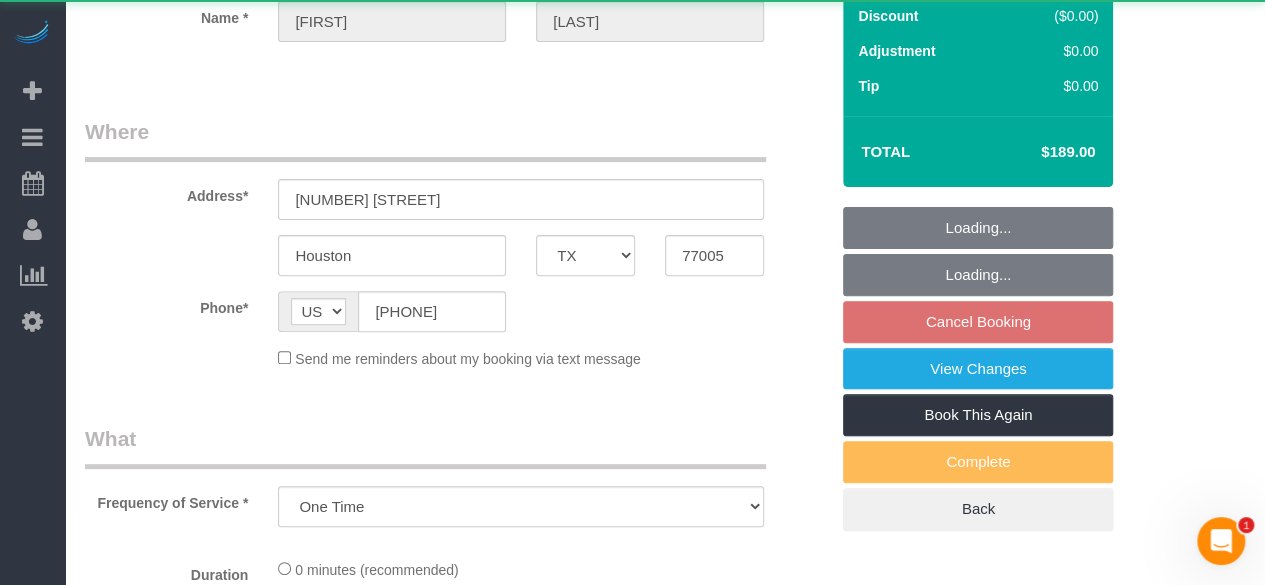 select on "3" 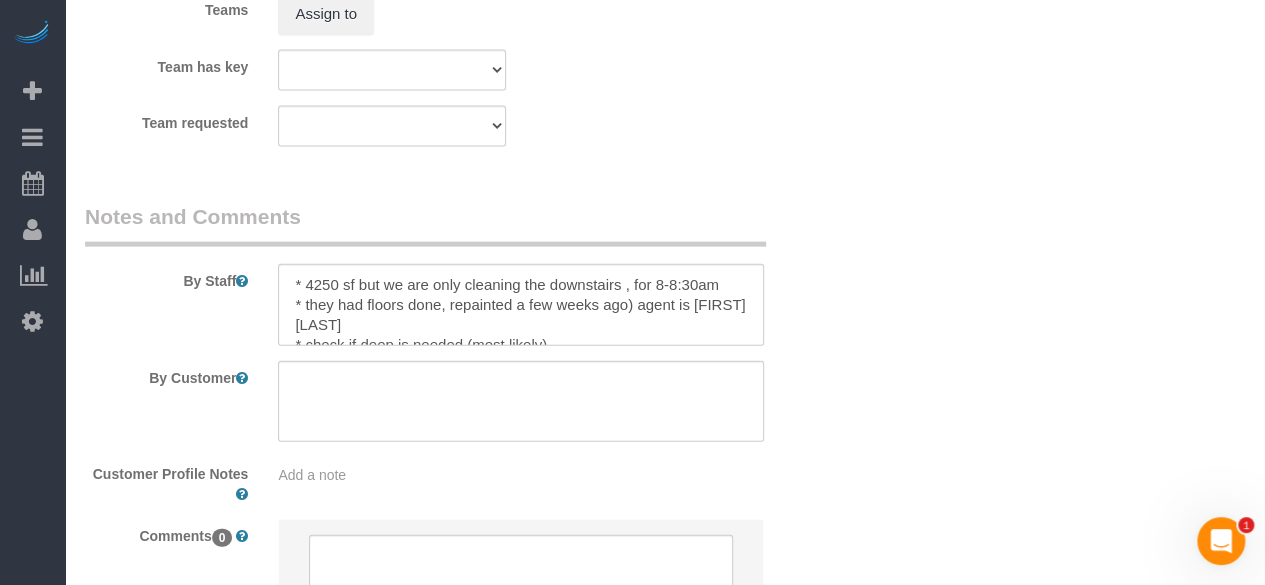 scroll, scrollTop: 2400, scrollLeft: 0, axis: vertical 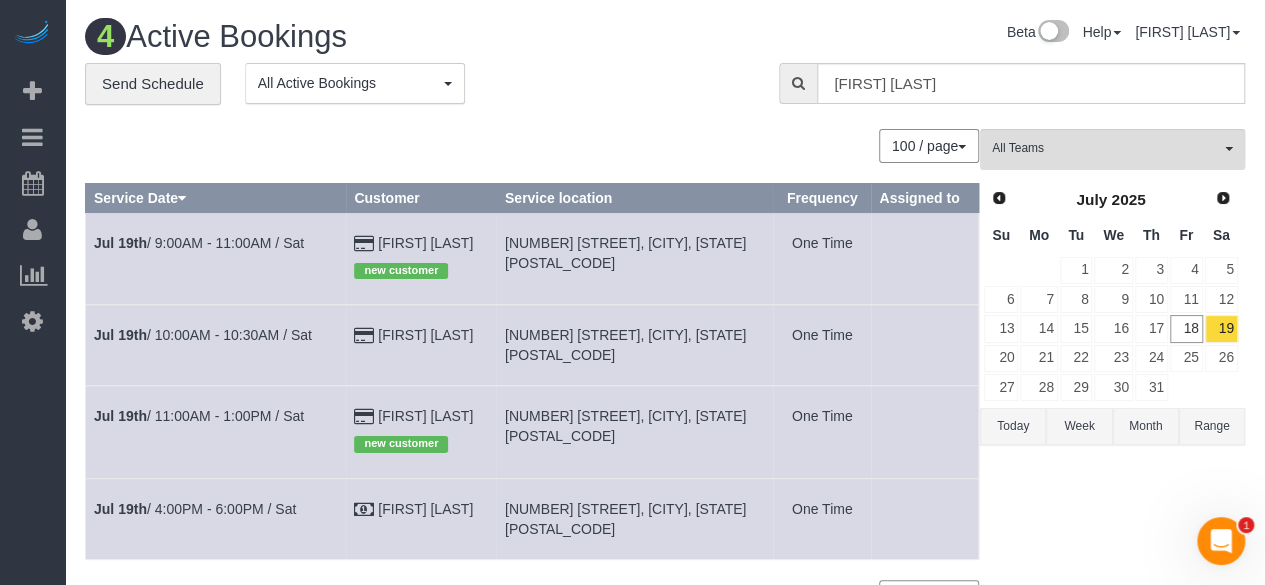 click on "Today" at bounding box center [1013, 426] 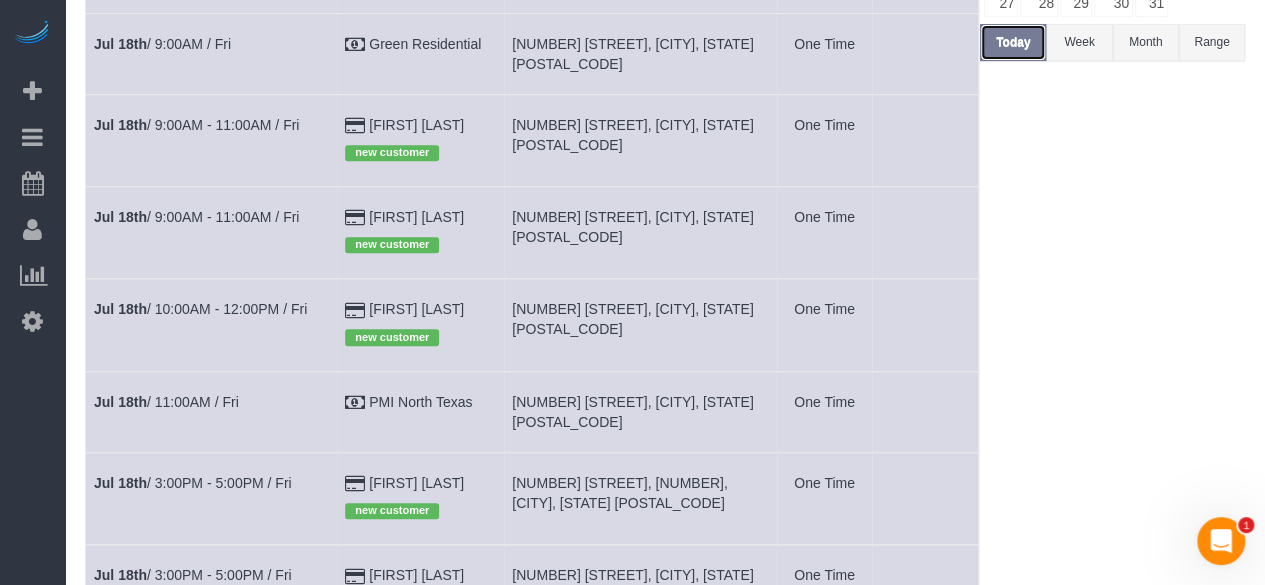 scroll, scrollTop: 500, scrollLeft: 0, axis: vertical 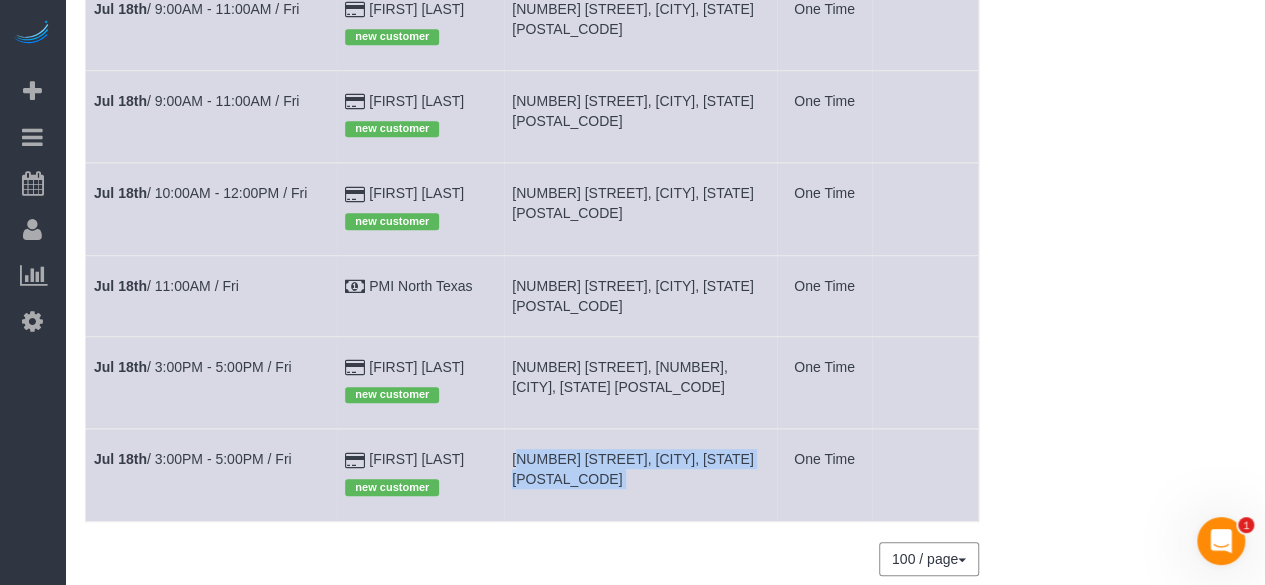 drag, startPoint x: 515, startPoint y: 433, endPoint x: 795, endPoint y: 432, distance: 280.0018 